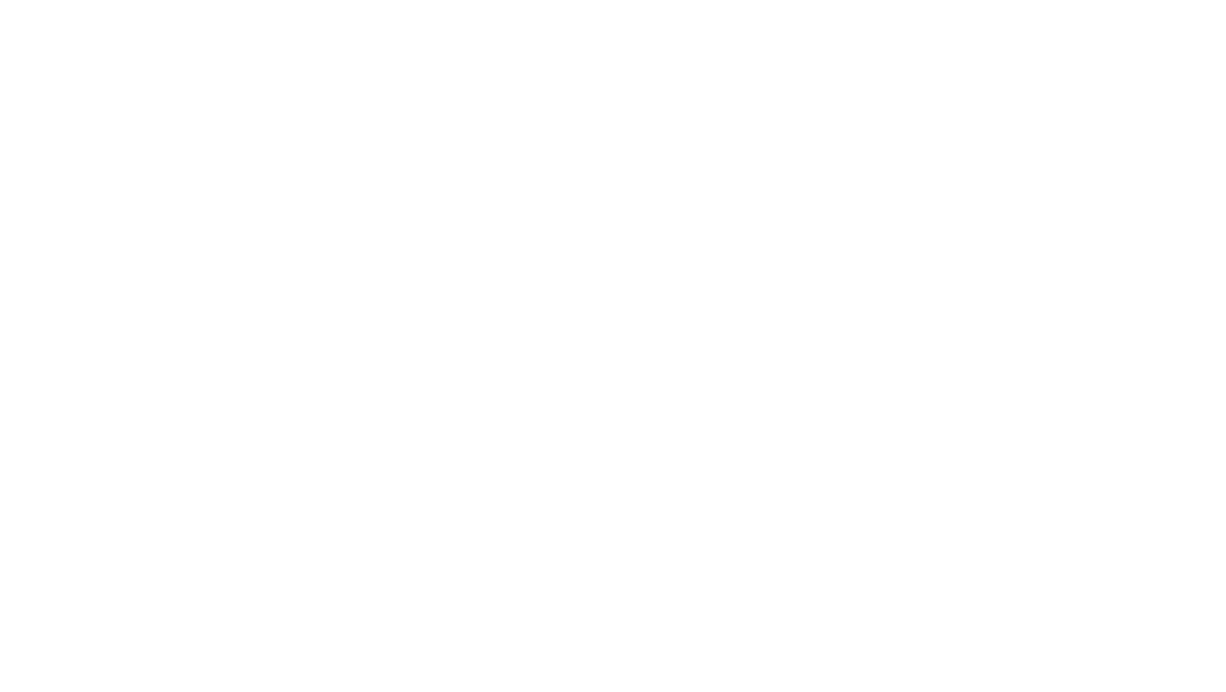 scroll, scrollTop: 0, scrollLeft: 0, axis: both 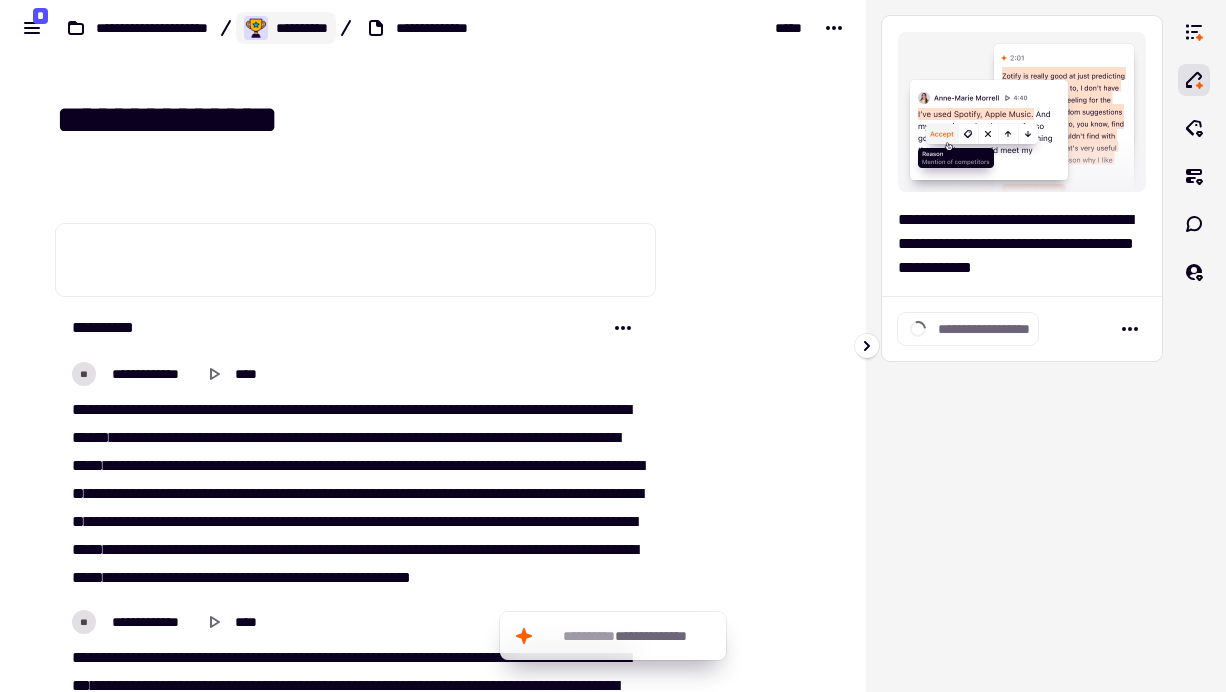 click on "**********" 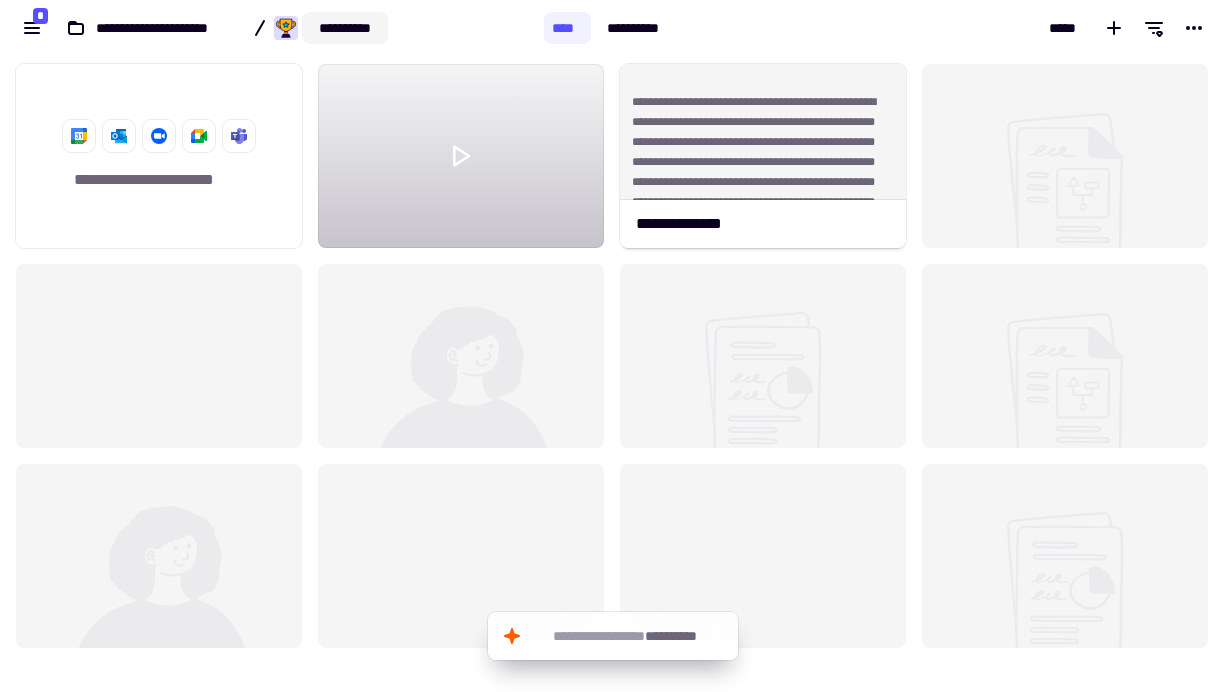 click on "**********" 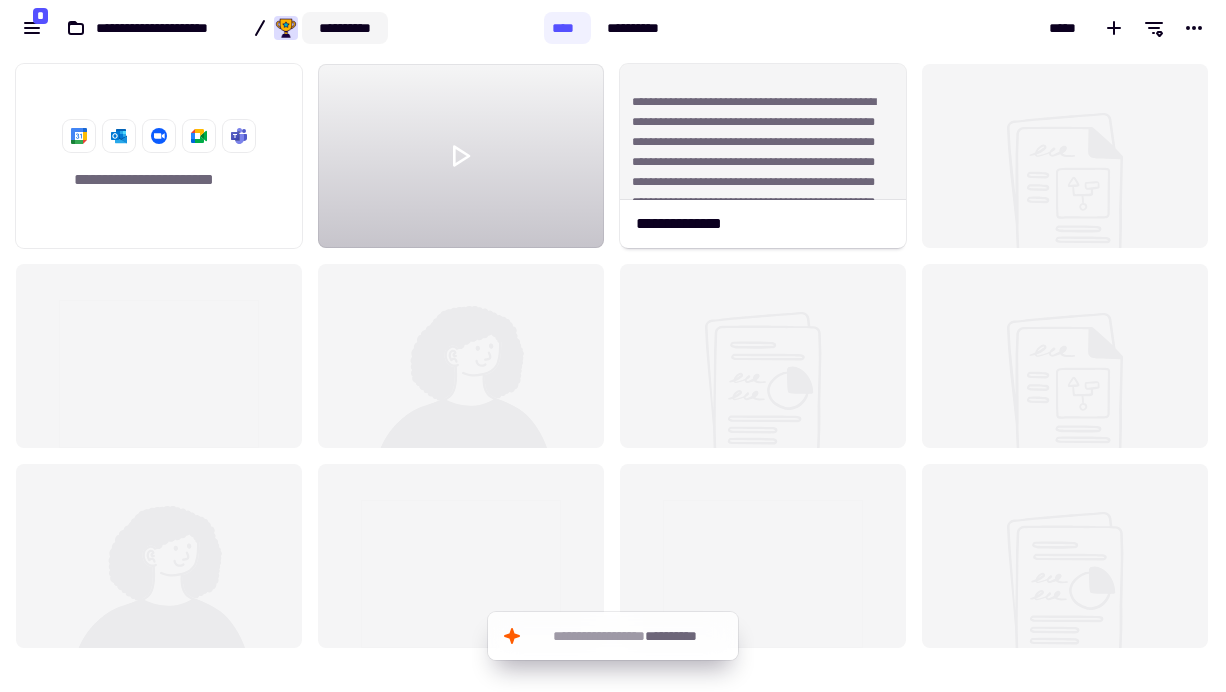 scroll, scrollTop: 1, scrollLeft: 1, axis: both 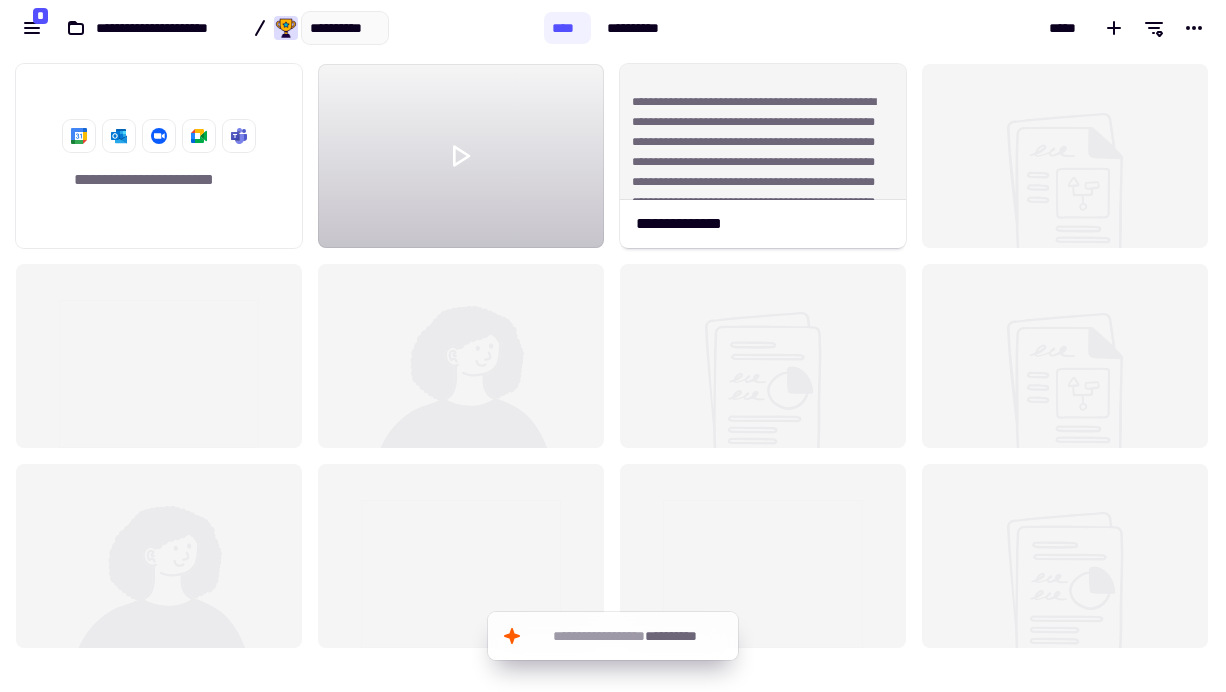 type on "*" 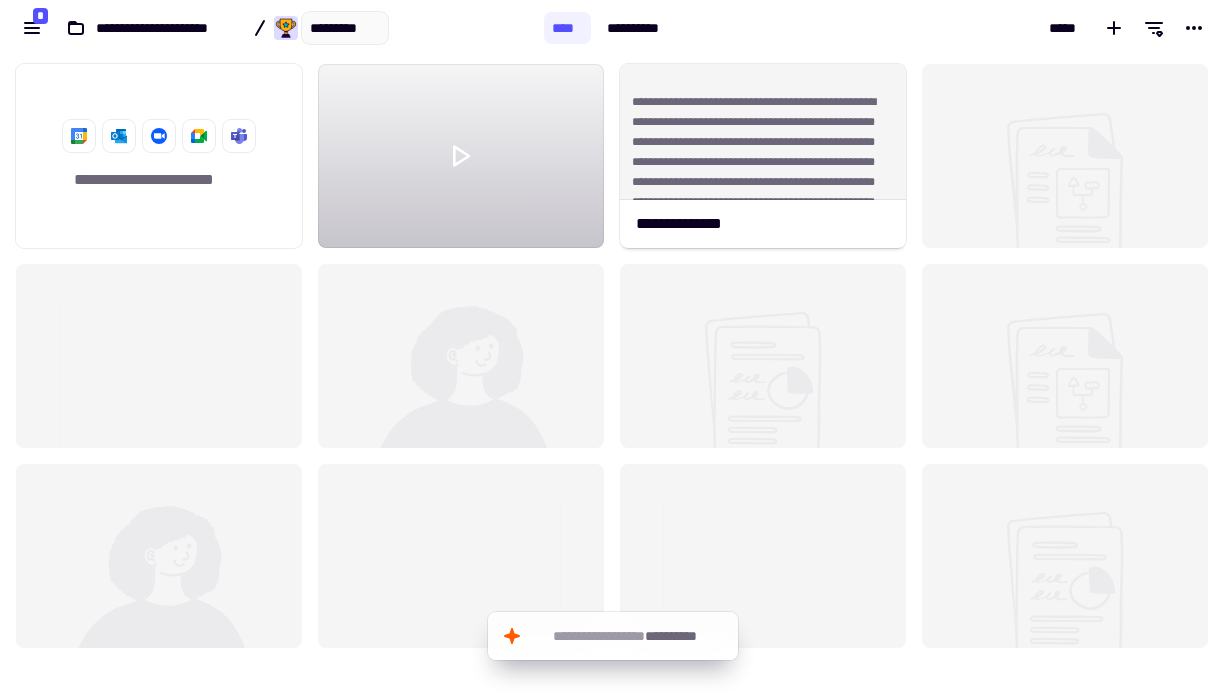 type on "**********" 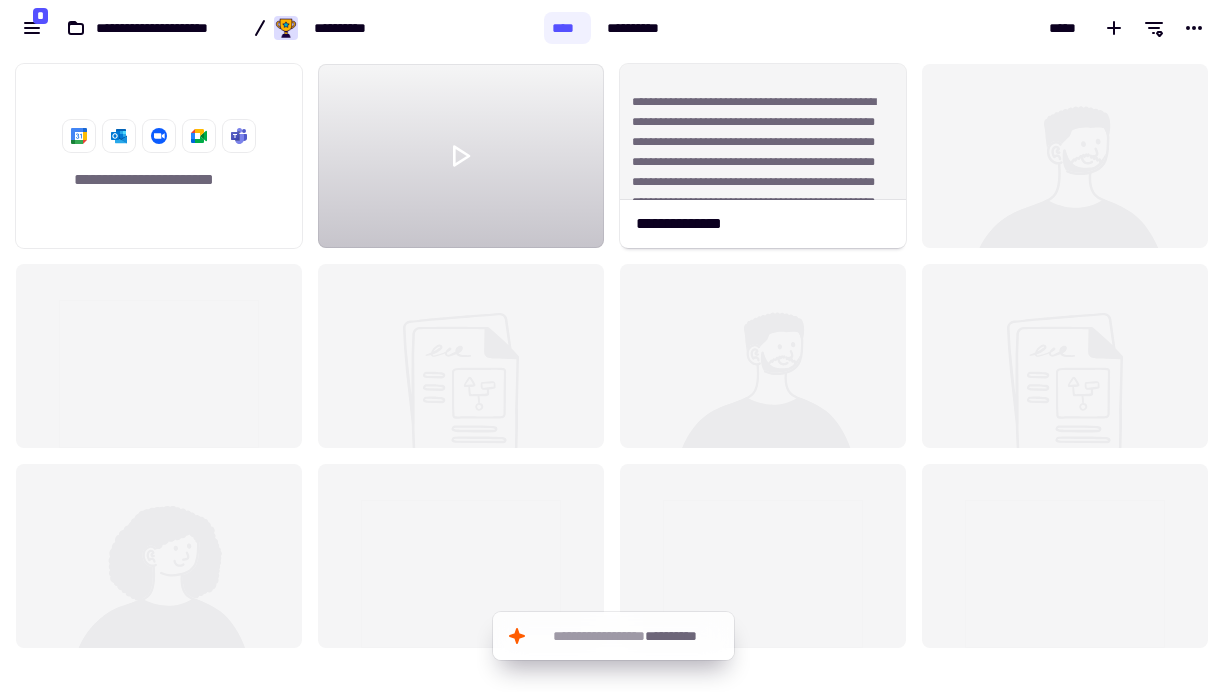 click 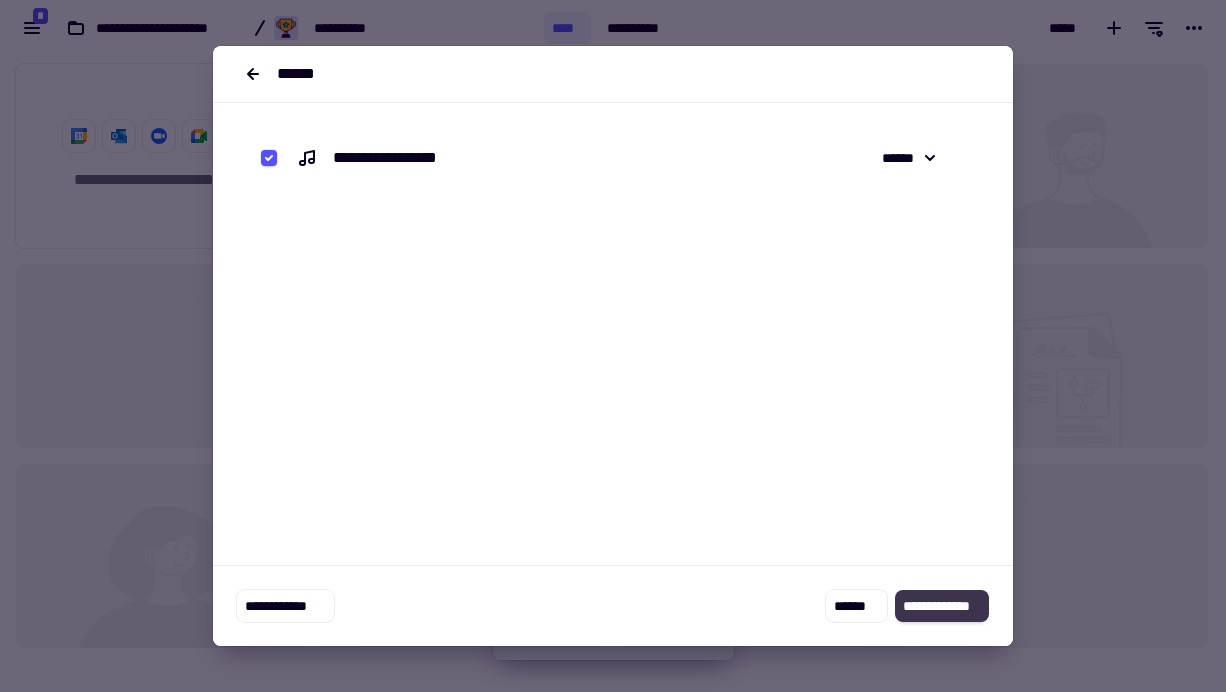 click on "**********" 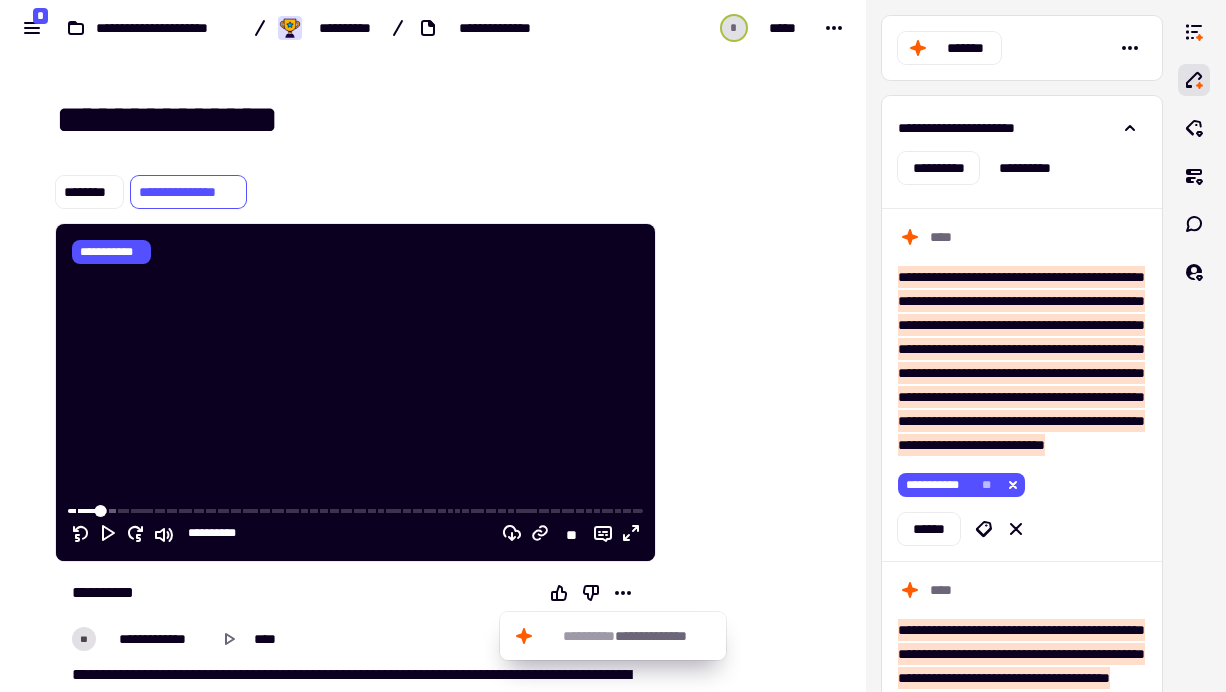 scroll, scrollTop: 0, scrollLeft: 0, axis: both 